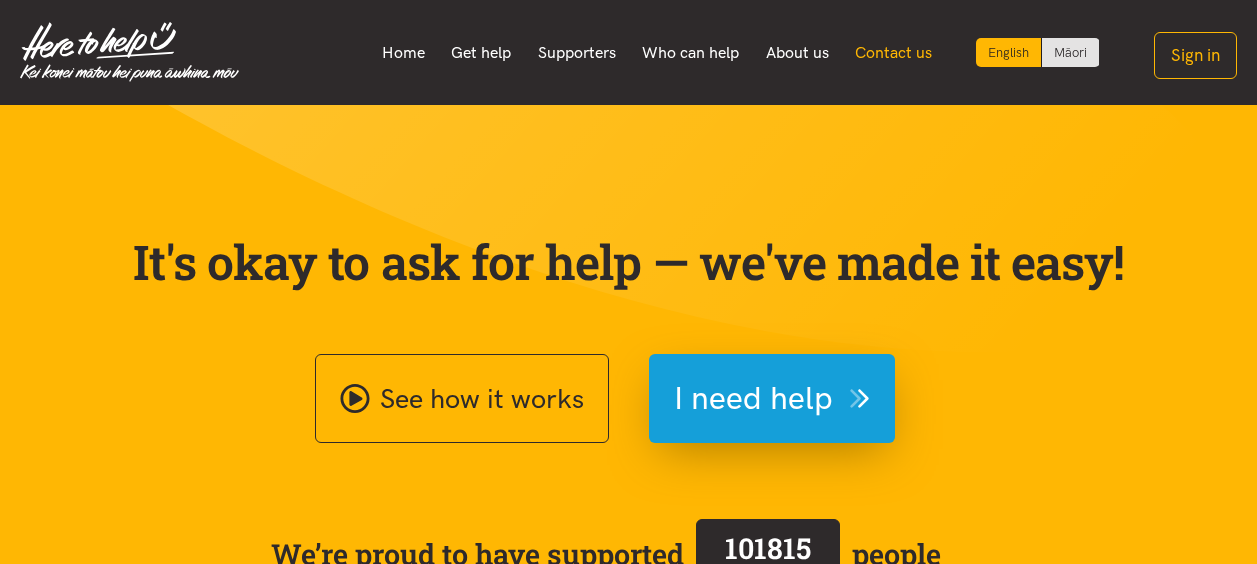 scroll, scrollTop: 0, scrollLeft: 0, axis: both 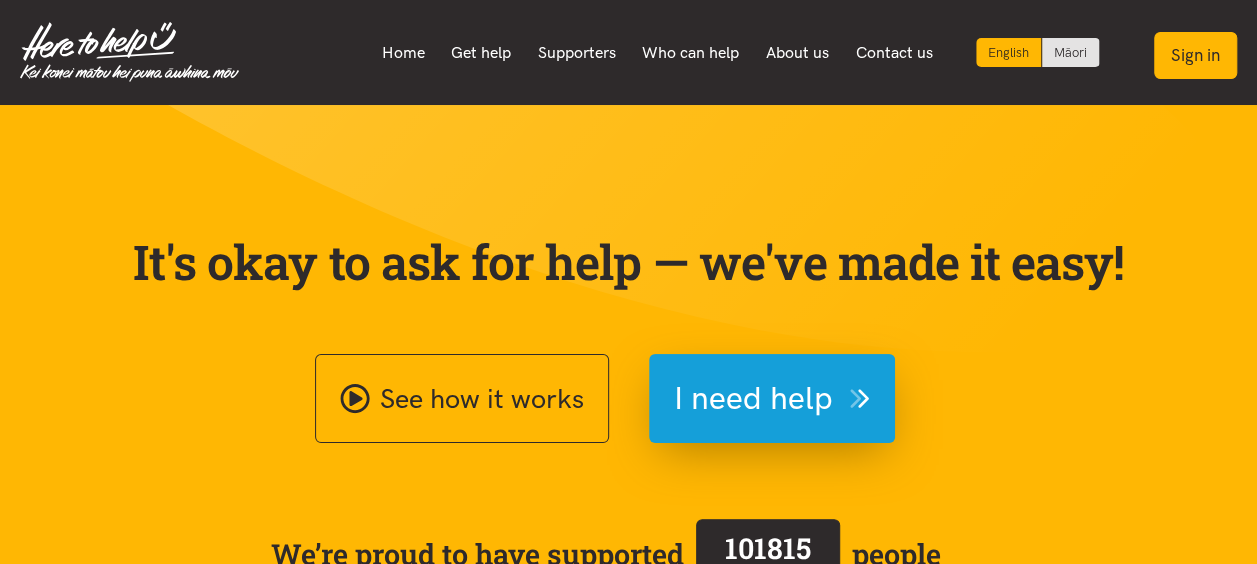 click on "Sign in" at bounding box center (1195, 55) 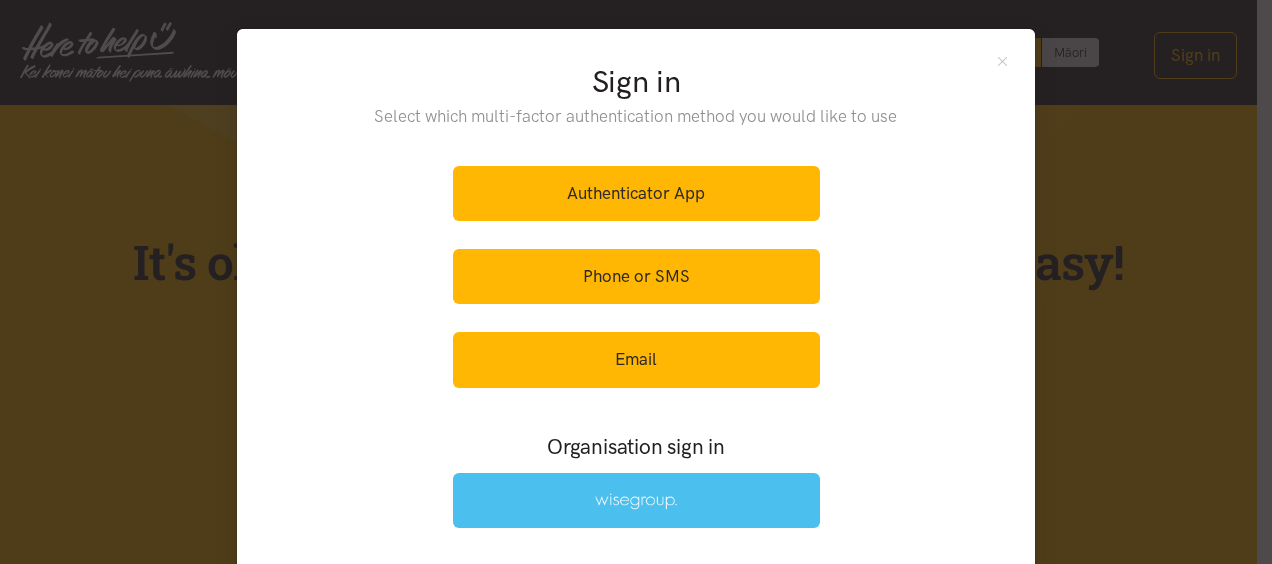 click at bounding box center [636, 500] 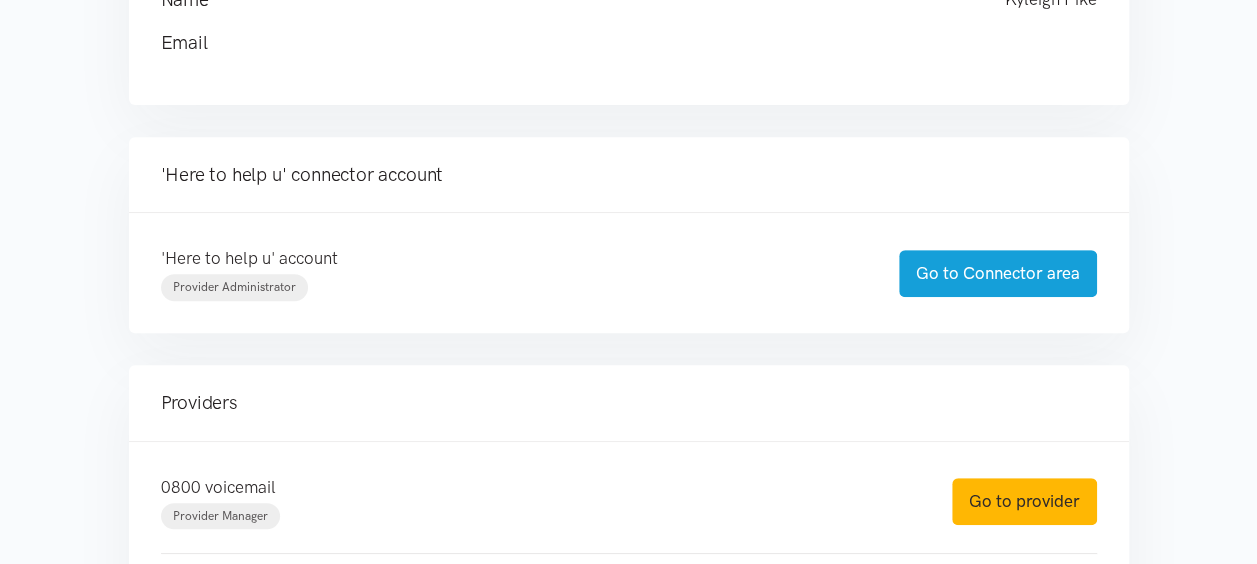 scroll, scrollTop: 600, scrollLeft: 0, axis: vertical 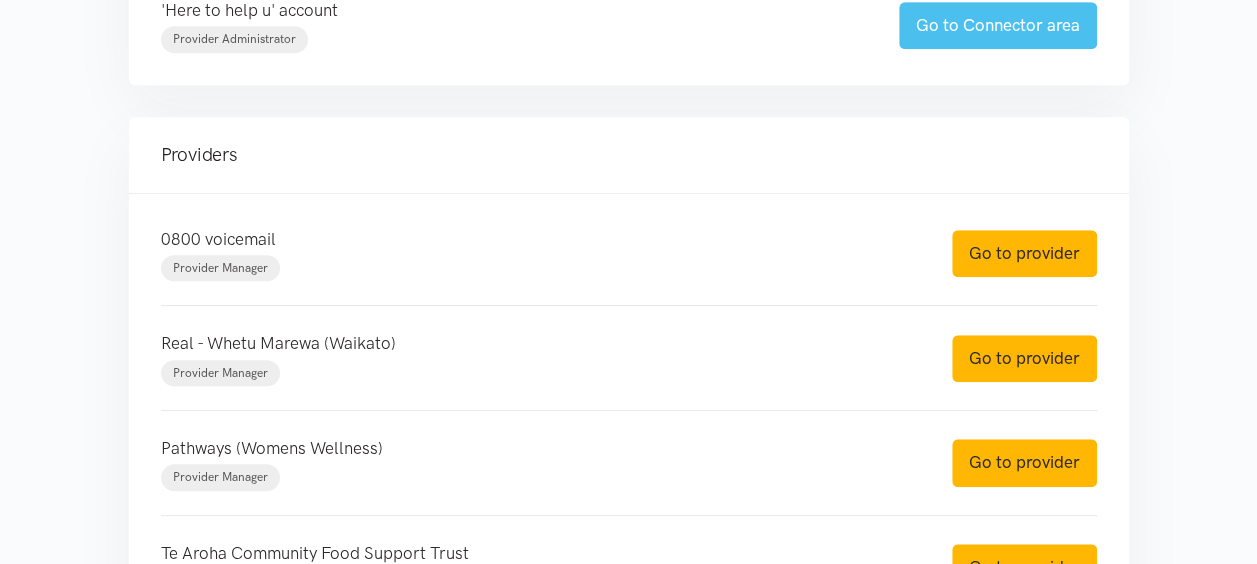 click on "Go to Connector area" at bounding box center (998, 25) 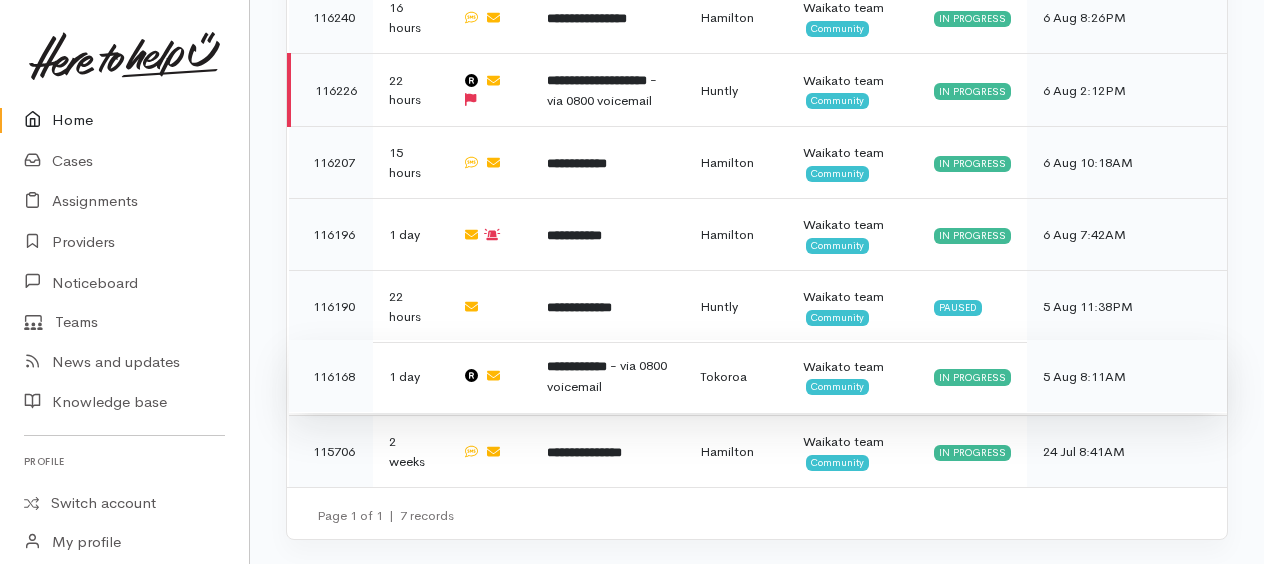 scroll, scrollTop: 1515, scrollLeft: 0, axis: vertical 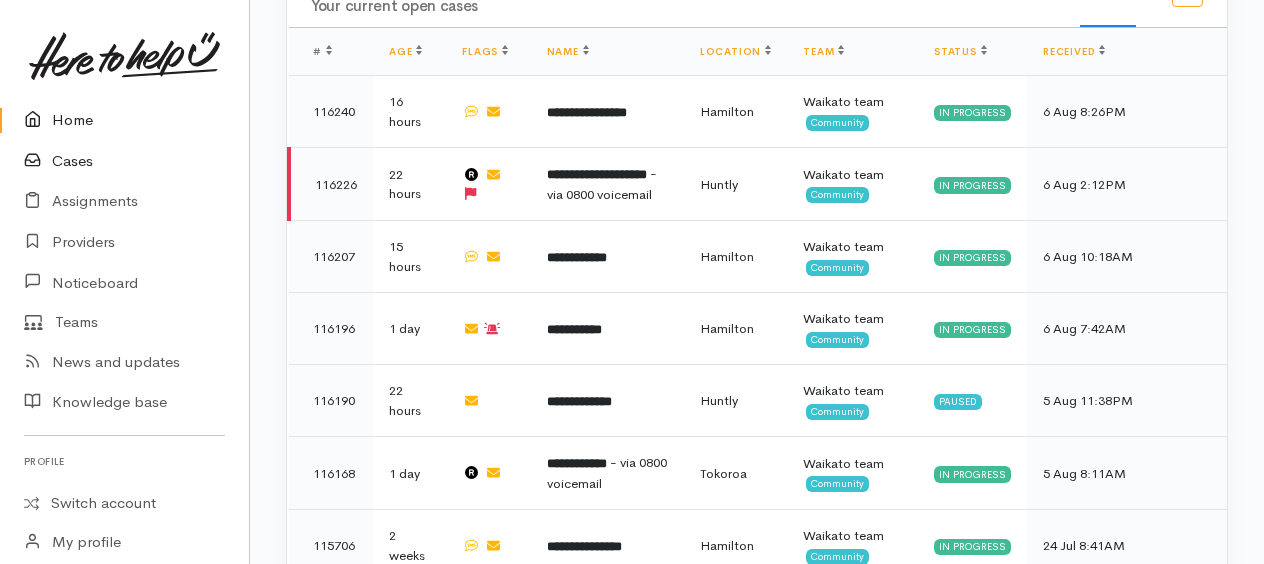click on "Cases" at bounding box center (124, 161) 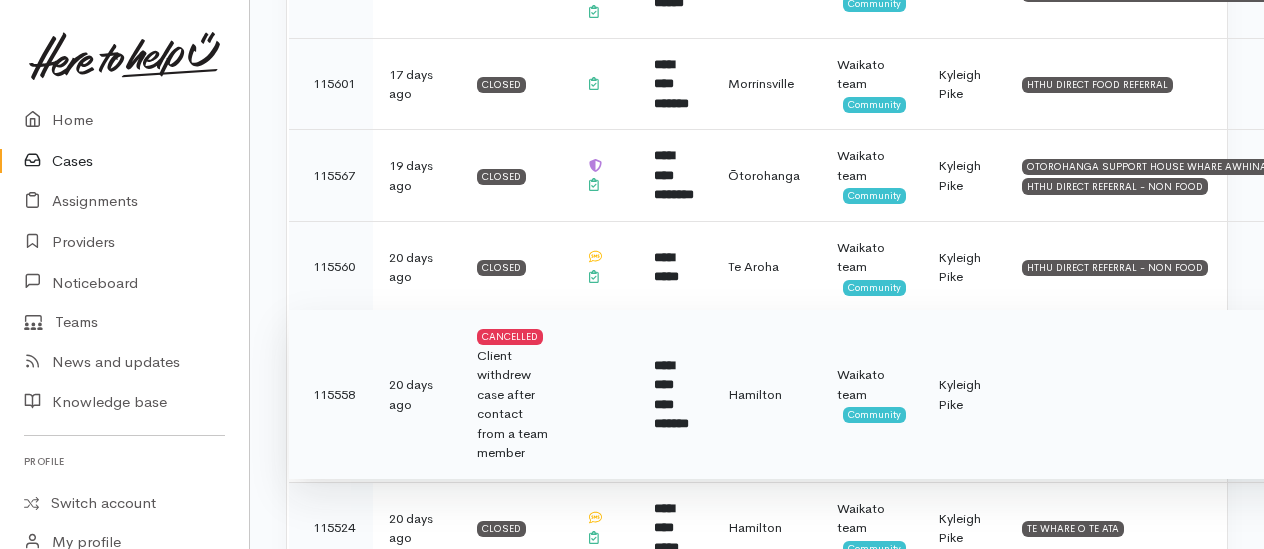 scroll, scrollTop: 5414, scrollLeft: 0, axis: vertical 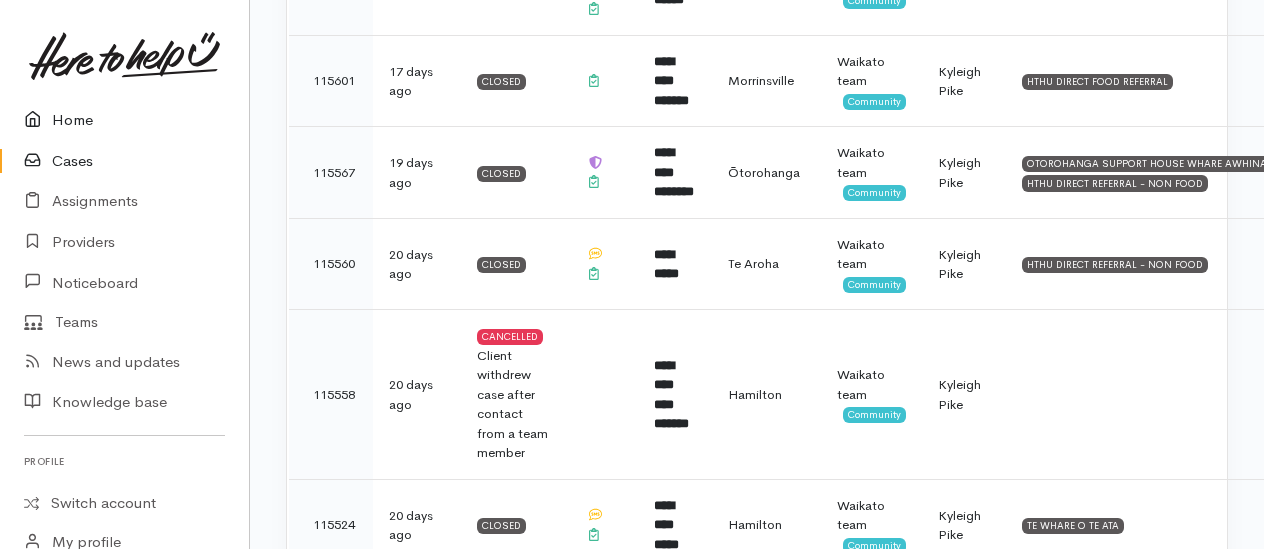 click on "Home" at bounding box center [124, 120] 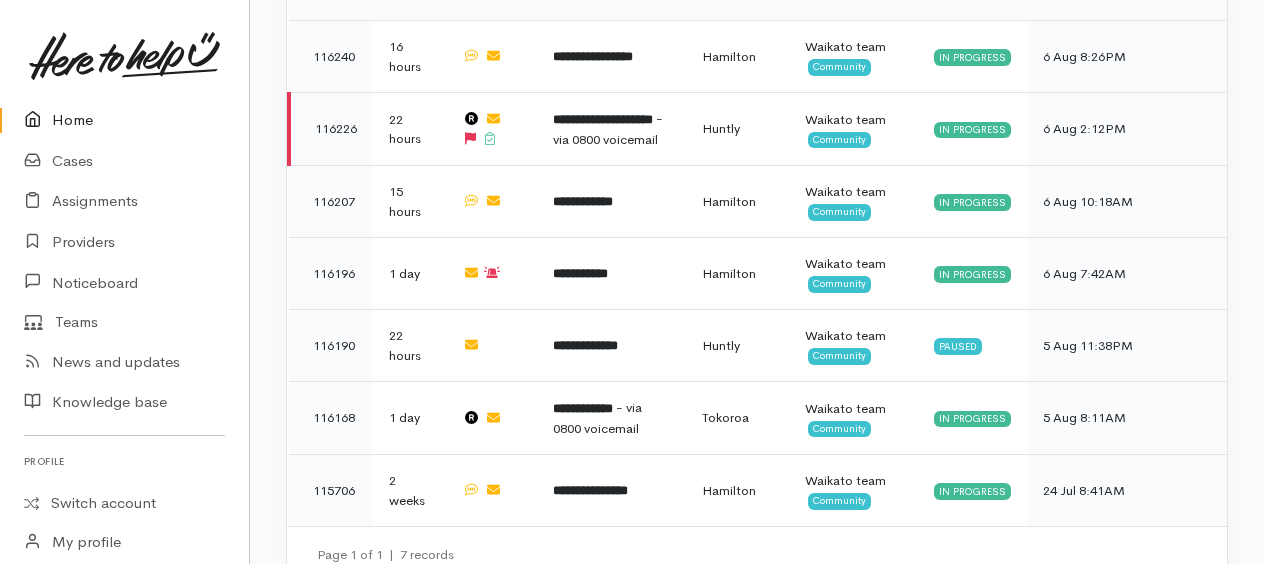 scroll, scrollTop: 1600, scrollLeft: 0, axis: vertical 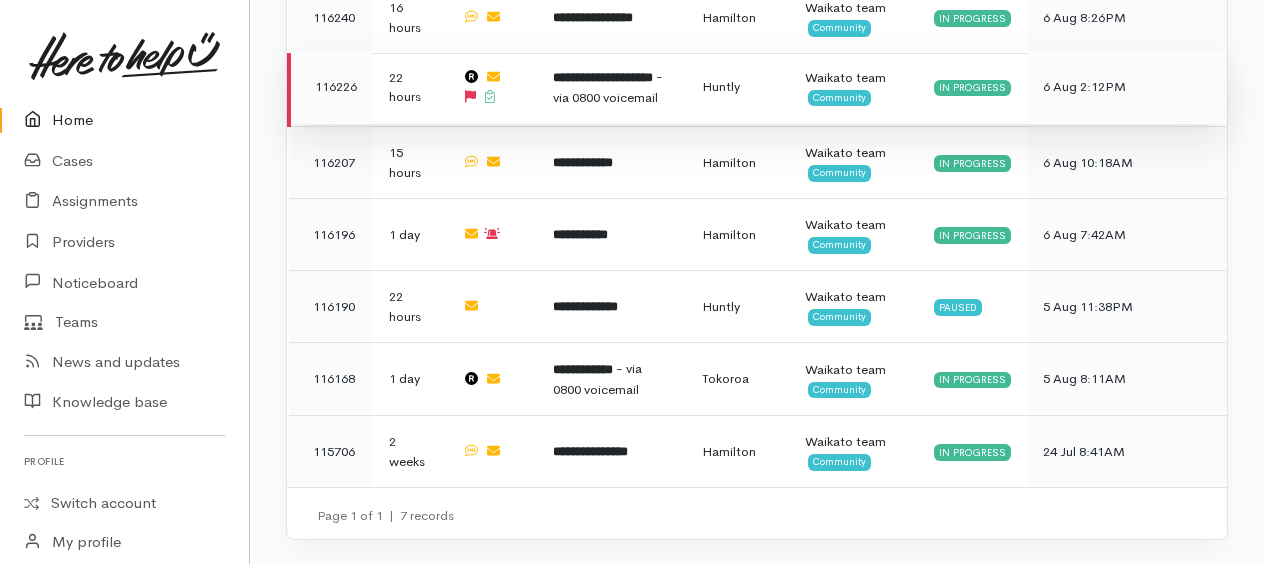 click on "**********" at bounding box center [611, 87] 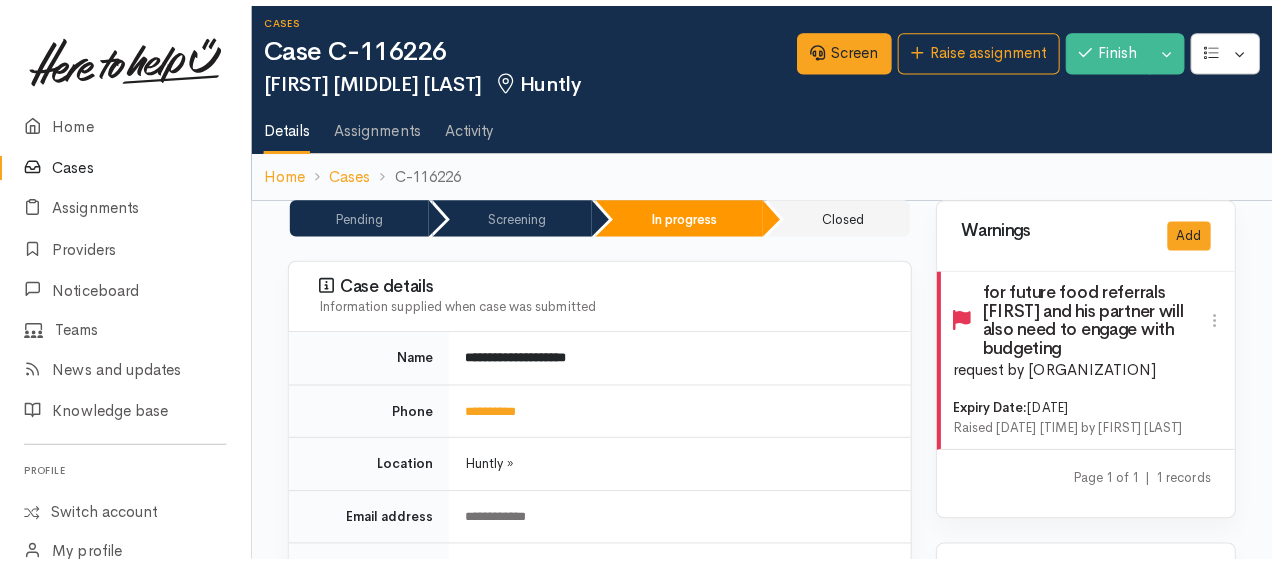 scroll, scrollTop: 0, scrollLeft: 0, axis: both 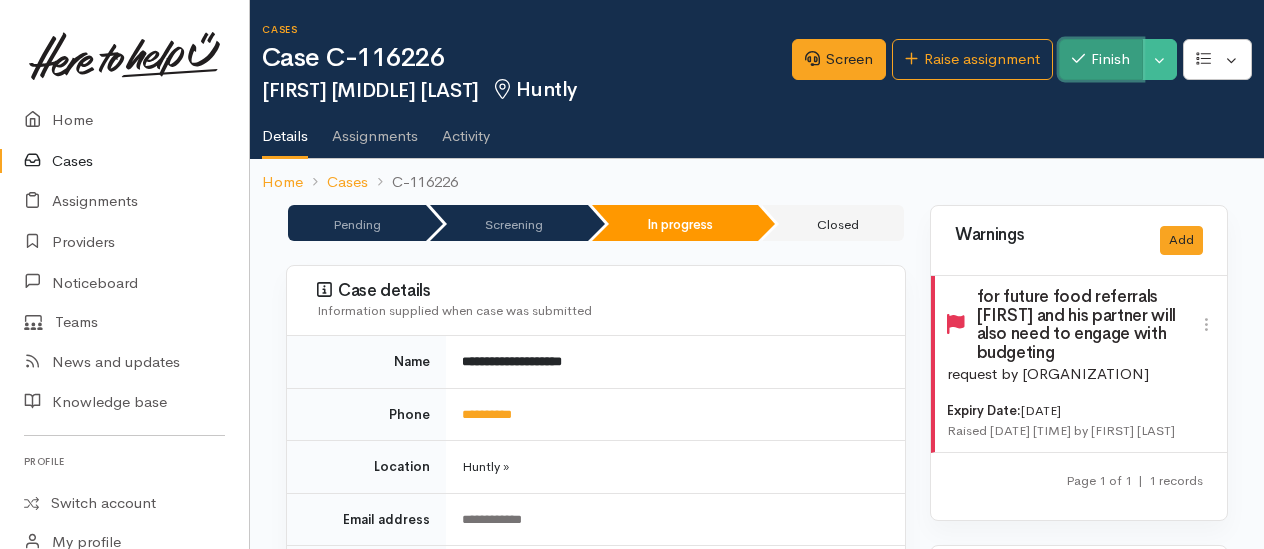 click on "Finish" at bounding box center (1101, 59) 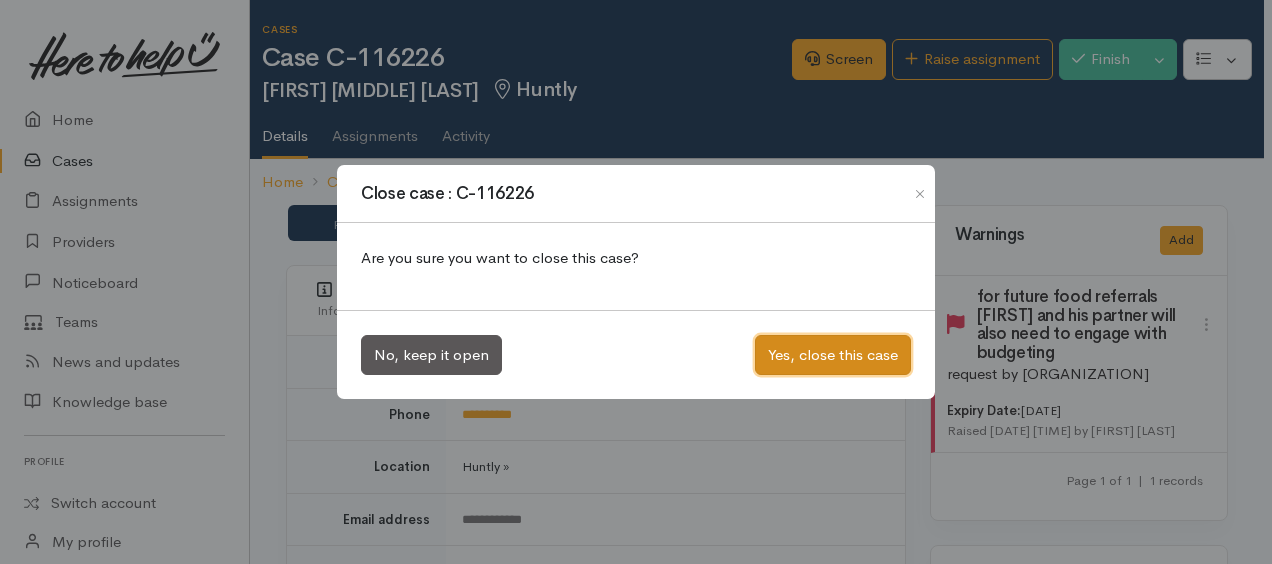 click on "Yes, close this case" at bounding box center (833, 355) 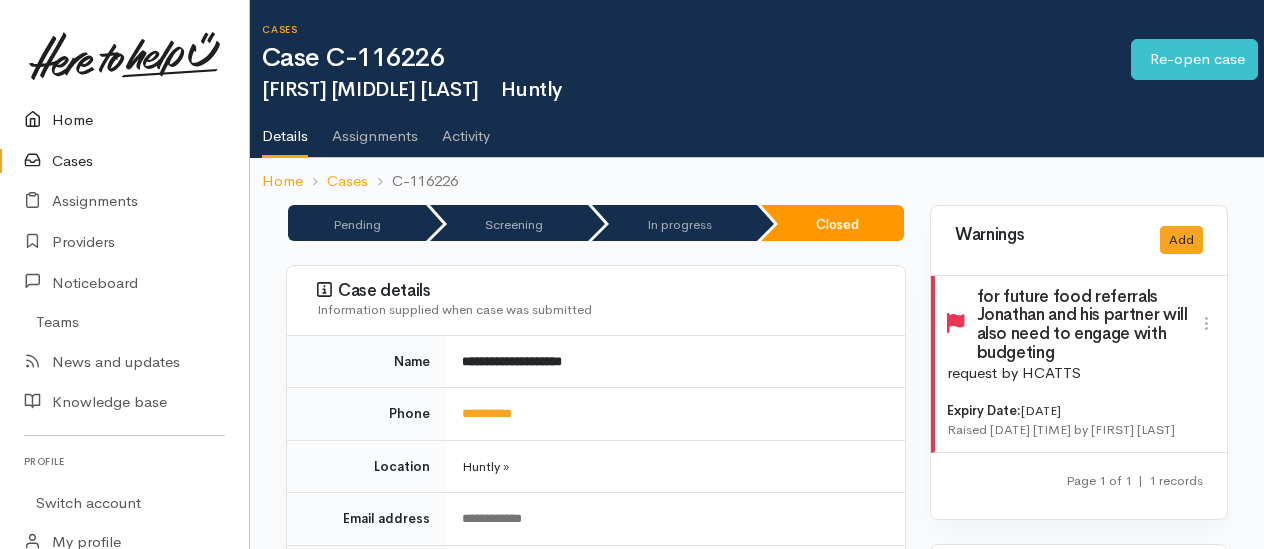 scroll, scrollTop: 0, scrollLeft: 0, axis: both 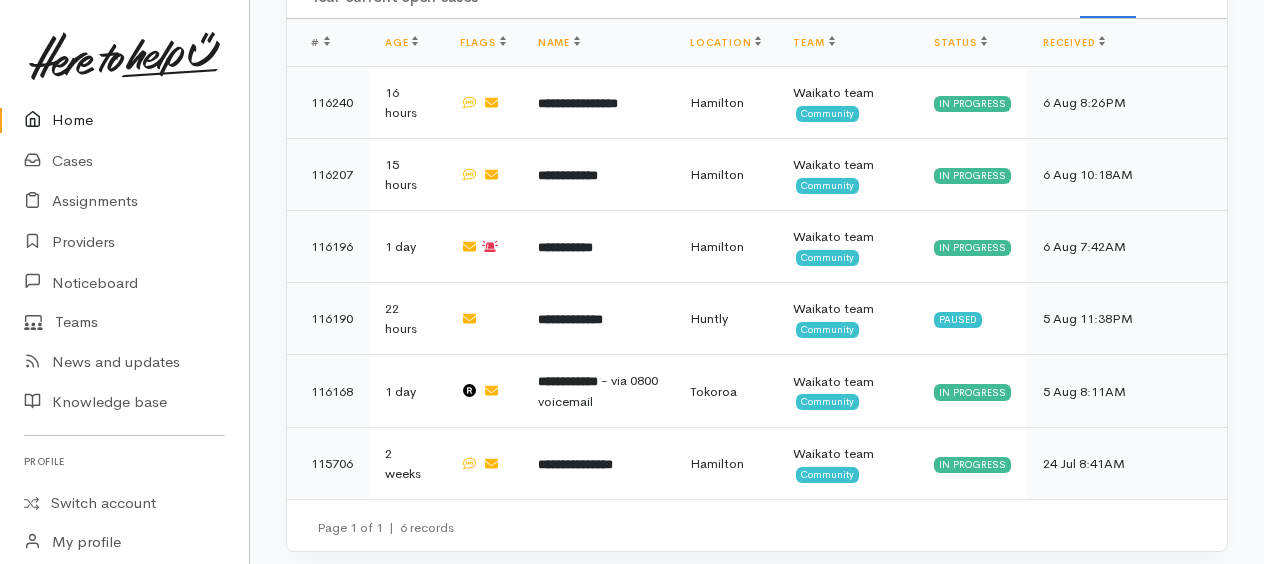 click on "Home" at bounding box center (124, 120) 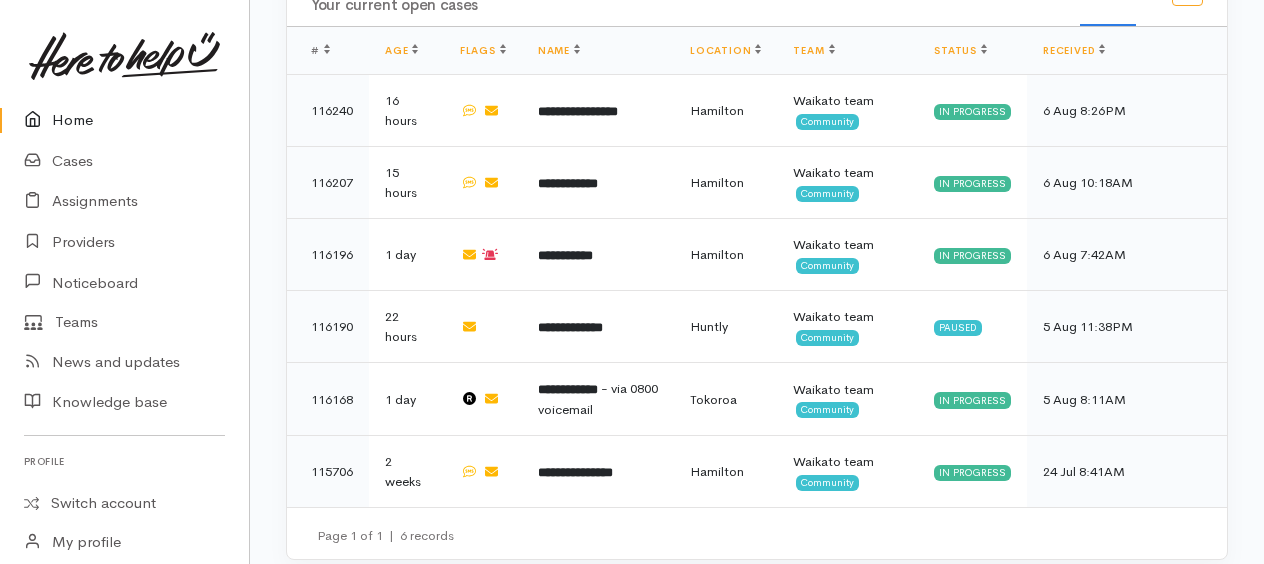 scroll, scrollTop: 1524, scrollLeft: 0, axis: vertical 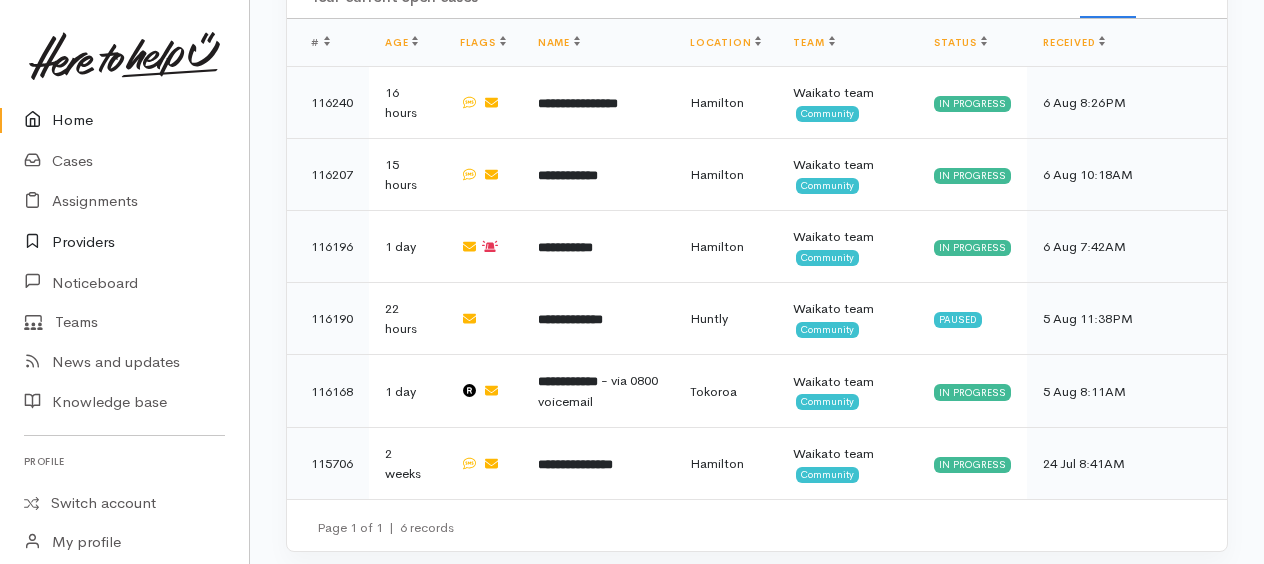 click on "Providers" at bounding box center (124, 242) 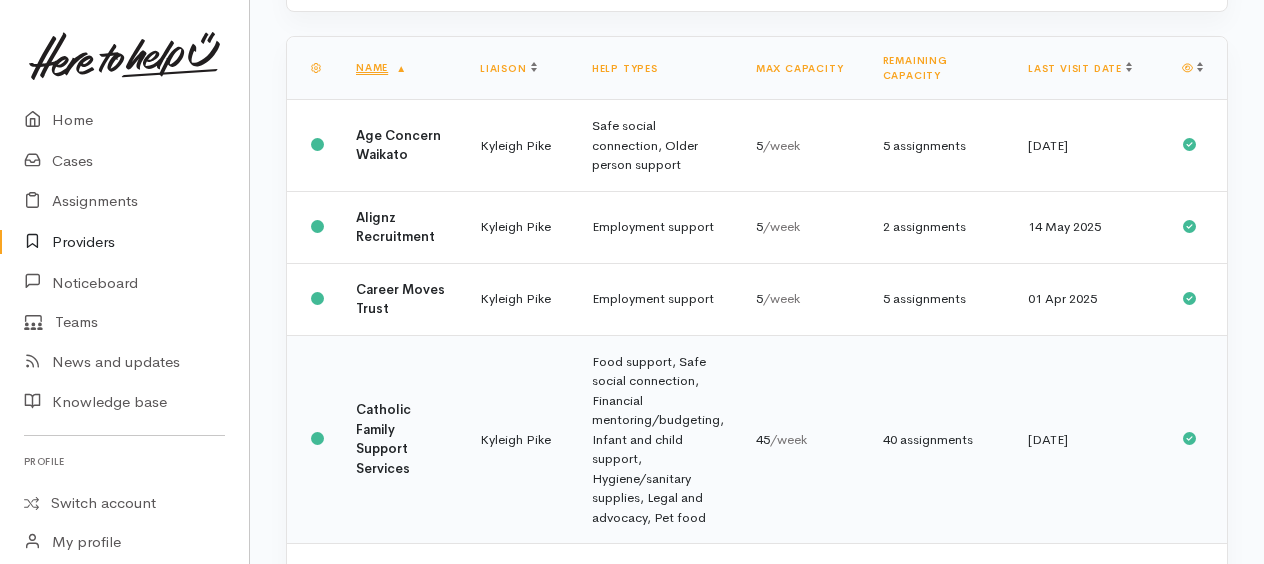 scroll, scrollTop: 429, scrollLeft: 0, axis: vertical 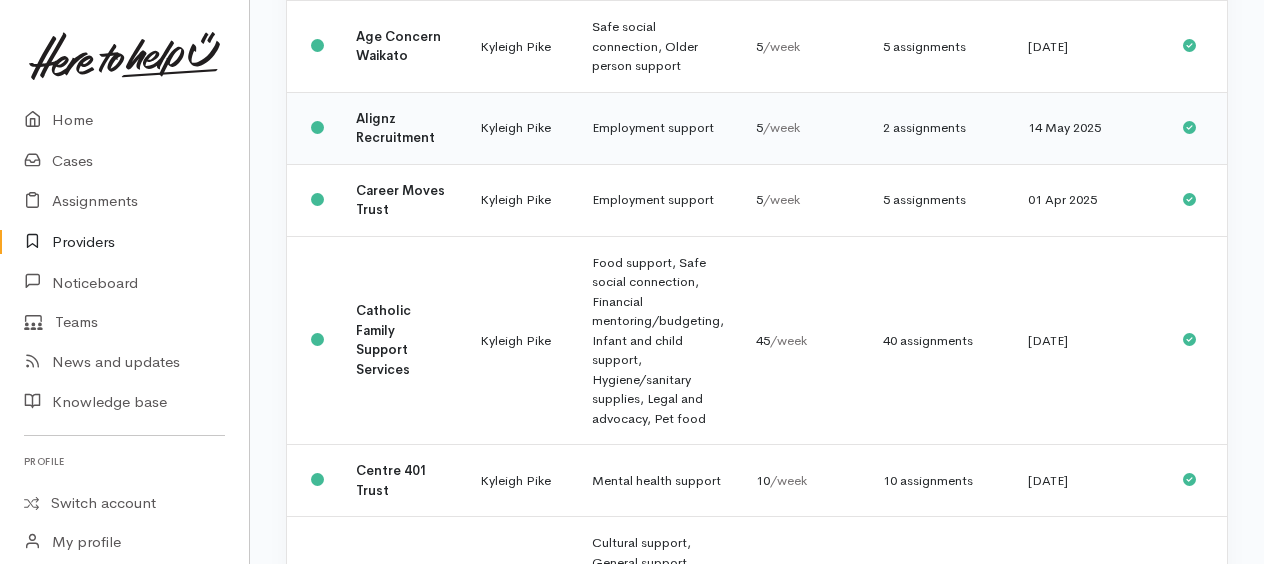 click on "2 assignments" at bounding box center (939, 128) 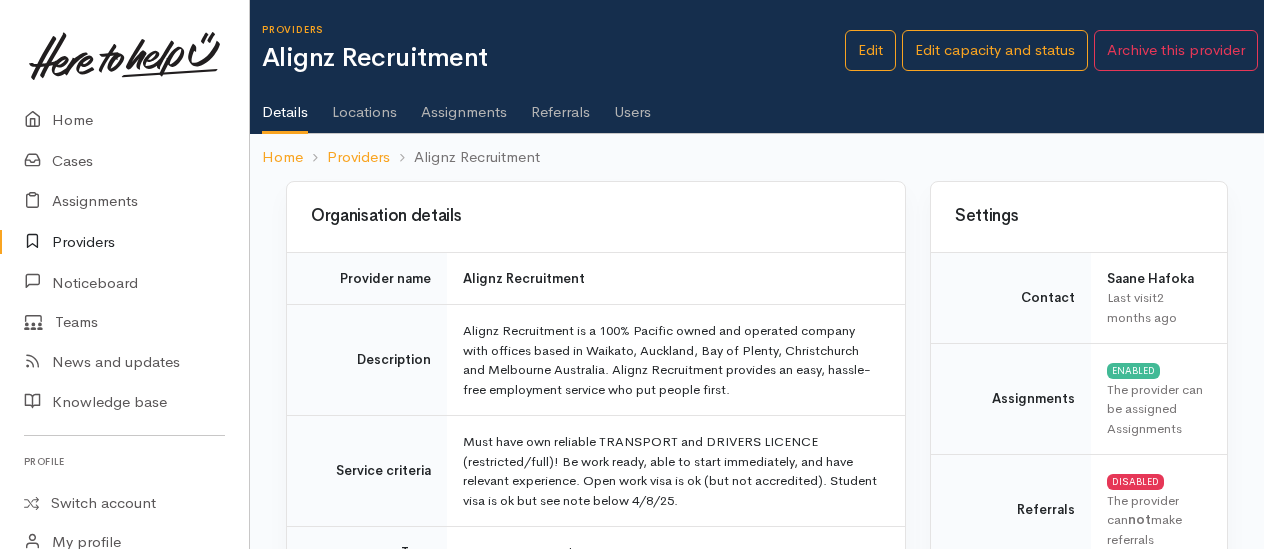 scroll, scrollTop: 0, scrollLeft: 0, axis: both 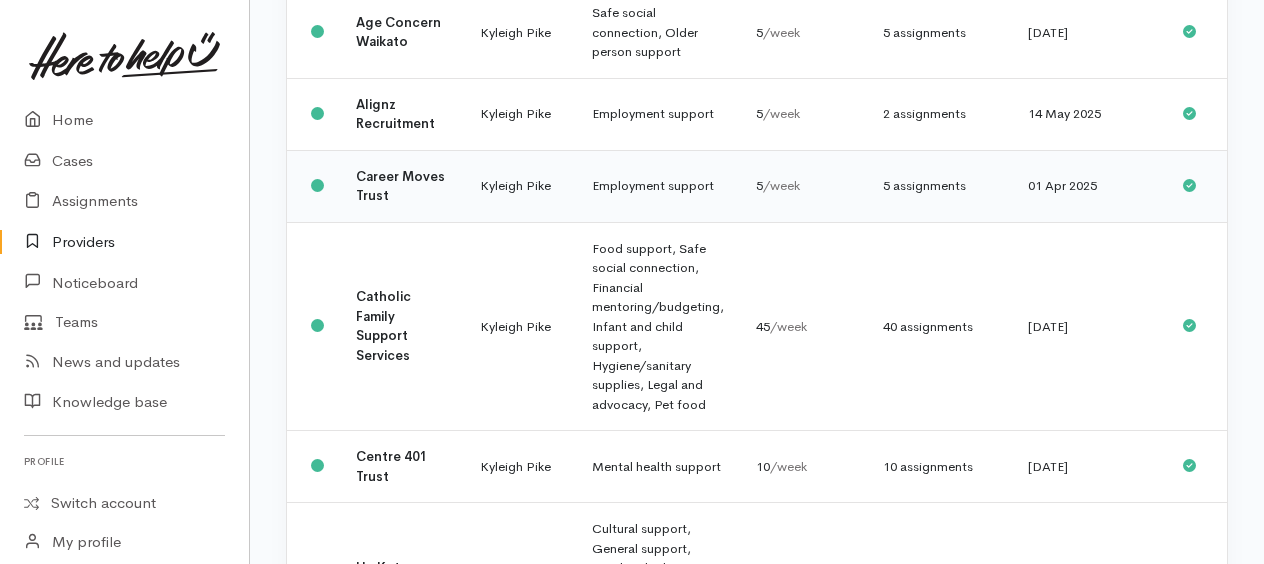 click on "5 assignments" at bounding box center [939, 186] 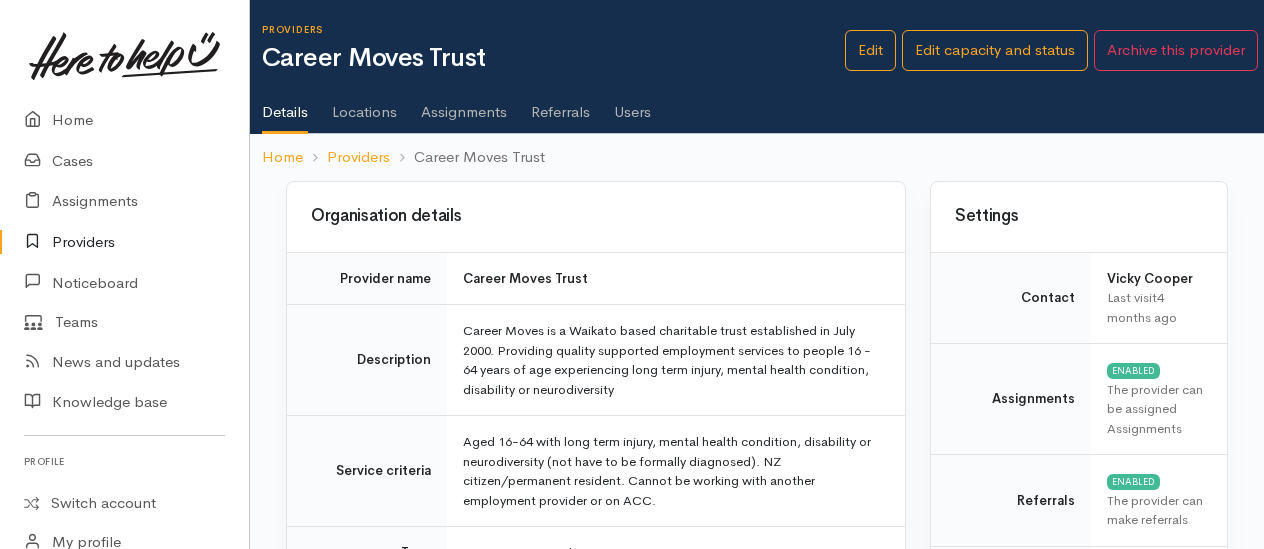 scroll, scrollTop: 0, scrollLeft: 0, axis: both 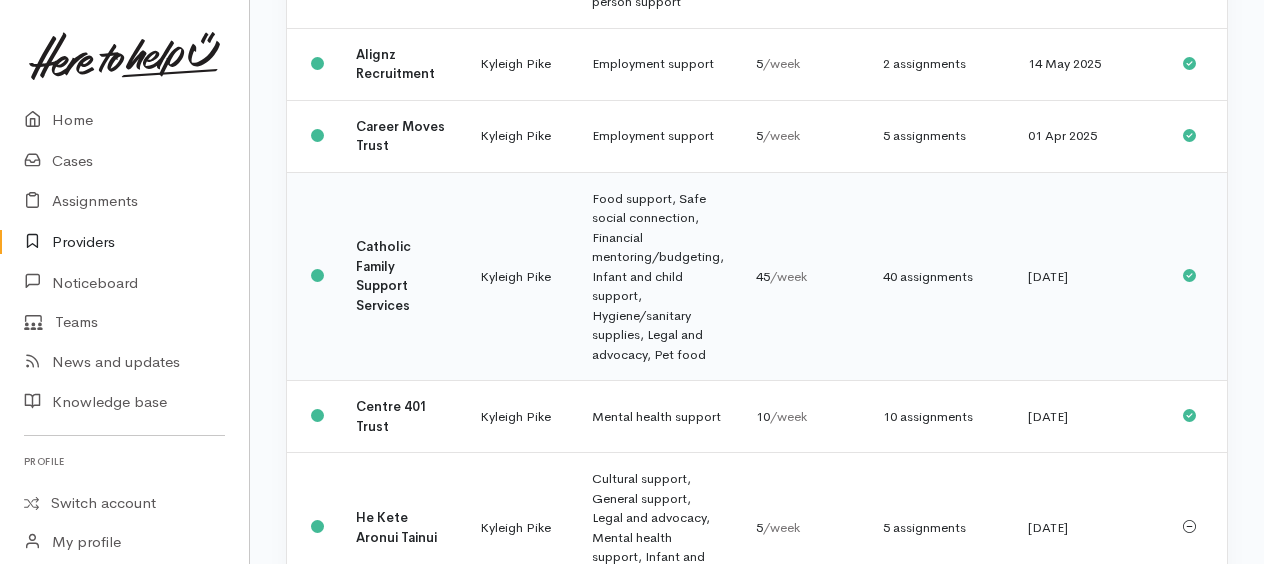 click on "40 assignments" at bounding box center (939, 277) 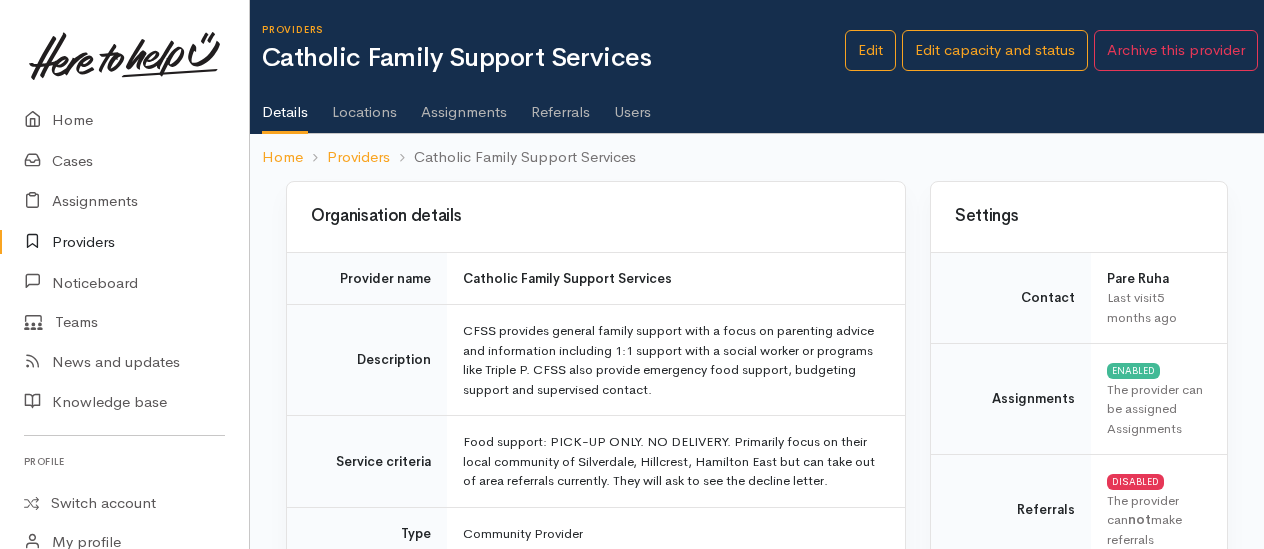 scroll, scrollTop: 0, scrollLeft: 0, axis: both 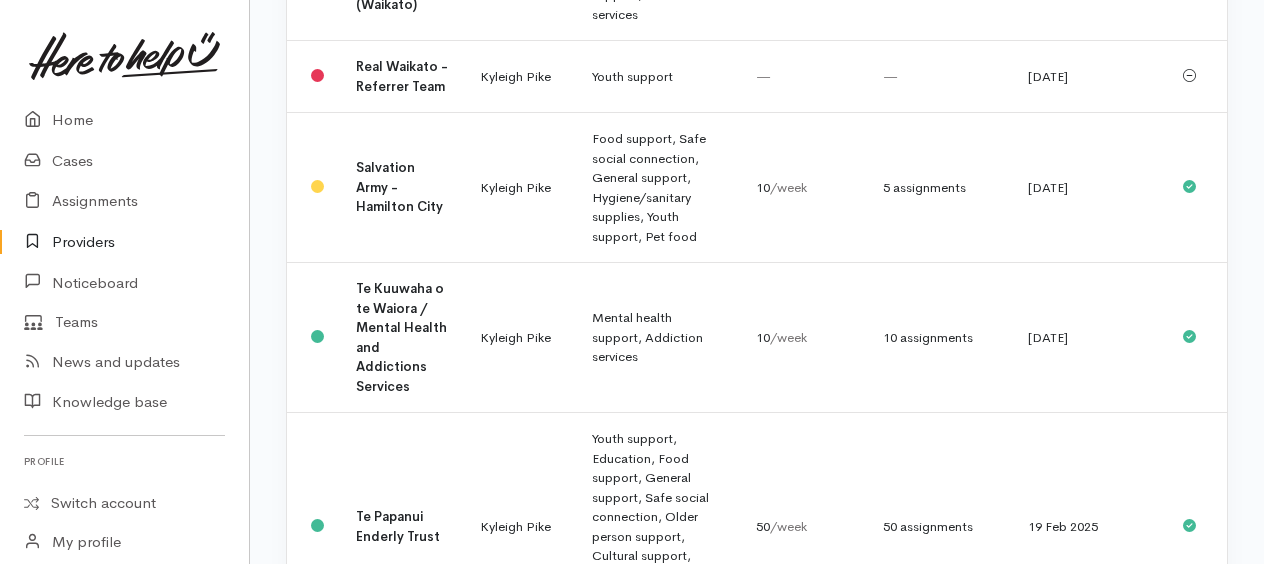 click on "5 assignments" at bounding box center [939, 188] 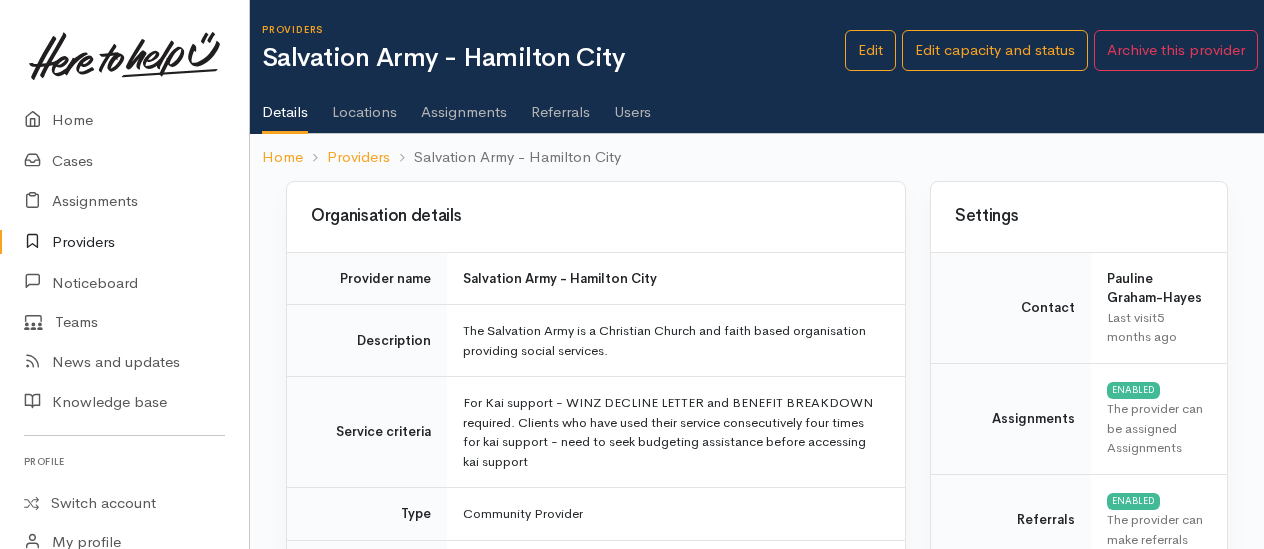 scroll, scrollTop: 0, scrollLeft: 0, axis: both 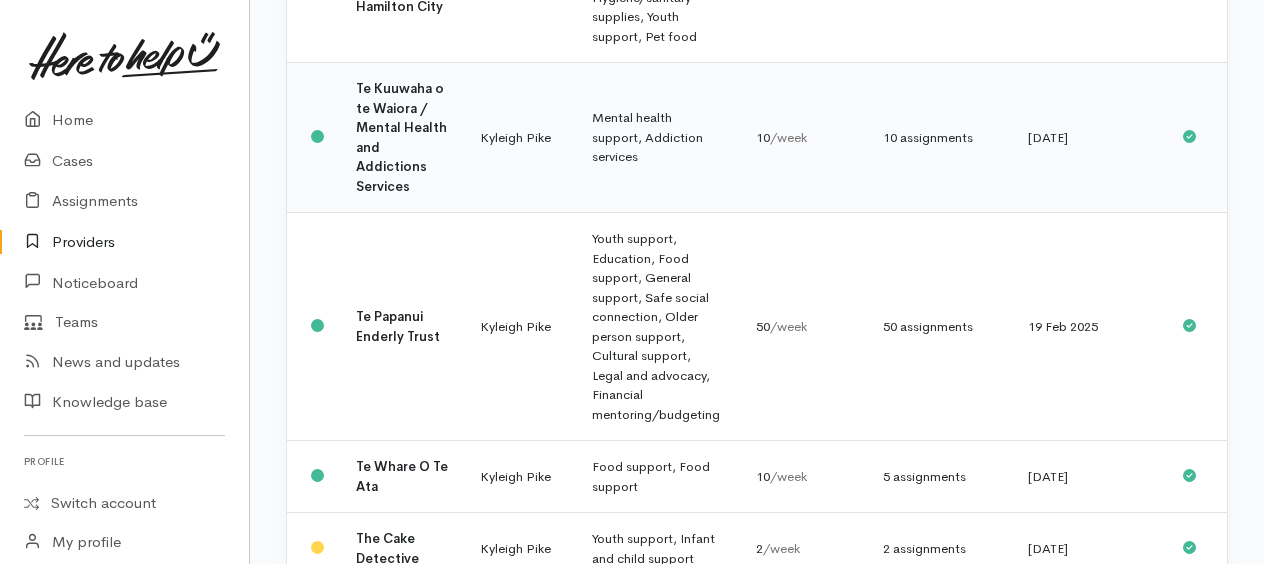 click on "Mental health support, Addiction services" at bounding box center [658, 138] 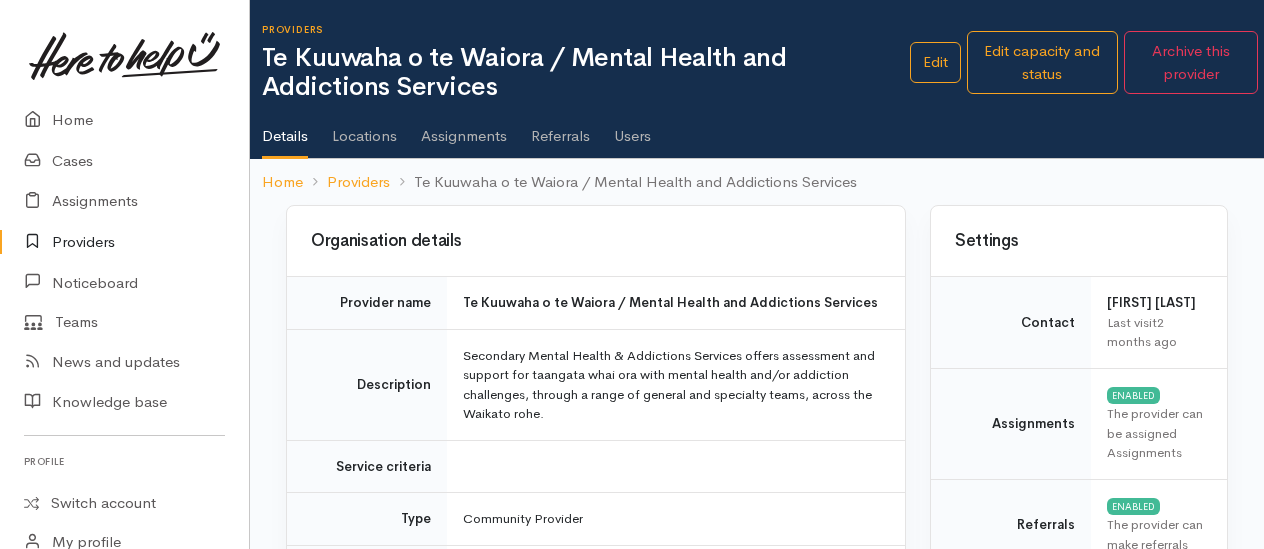 scroll, scrollTop: 0, scrollLeft: 0, axis: both 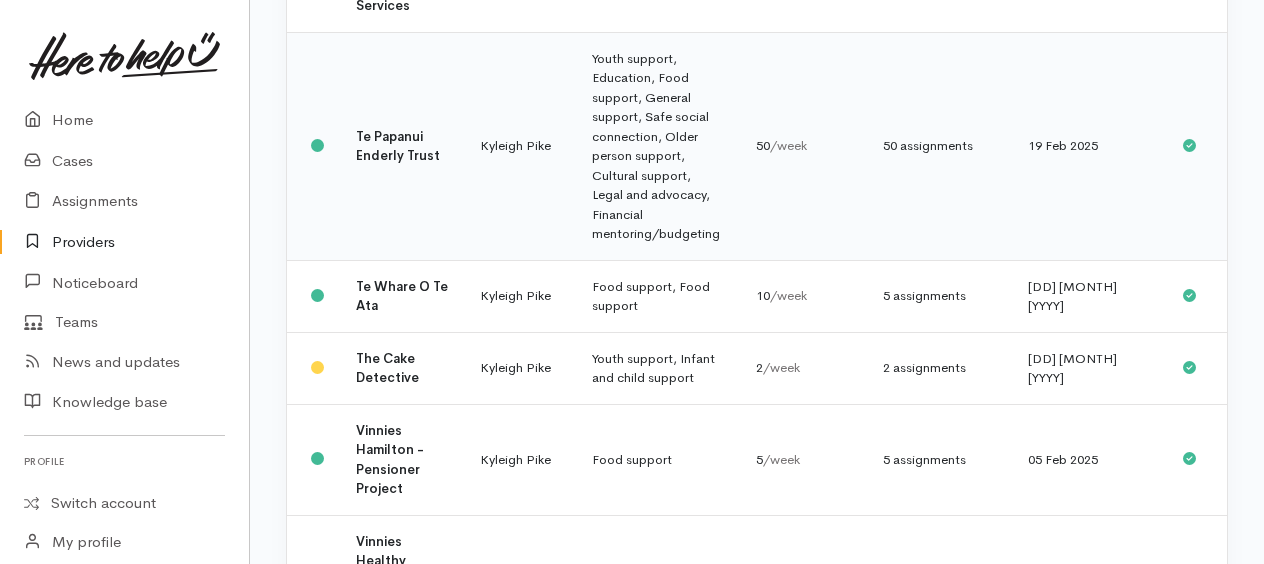 click on "50 assignments" at bounding box center [939, 146] 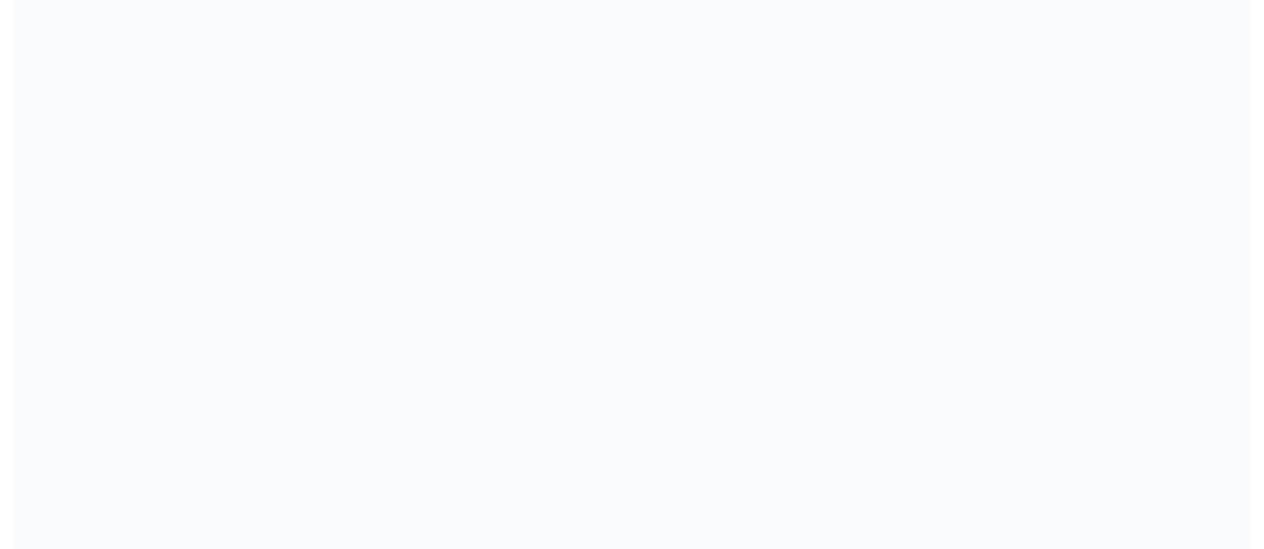 scroll, scrollTop: 0, scrollLeft: 0, axis: both 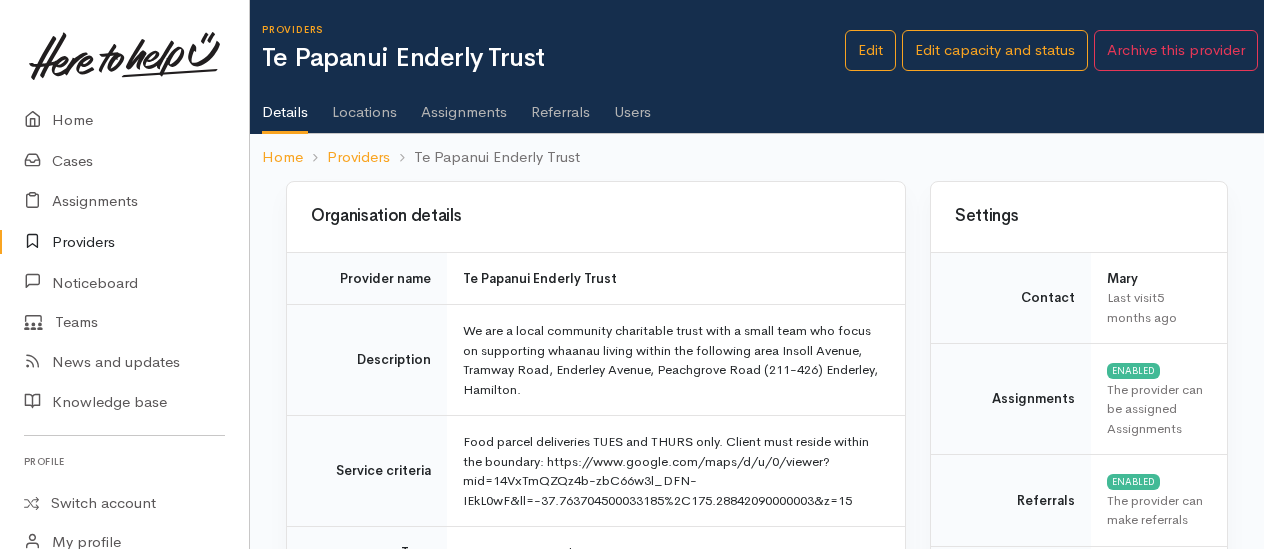 click on "Assignments" at bounding box center (464, 105) 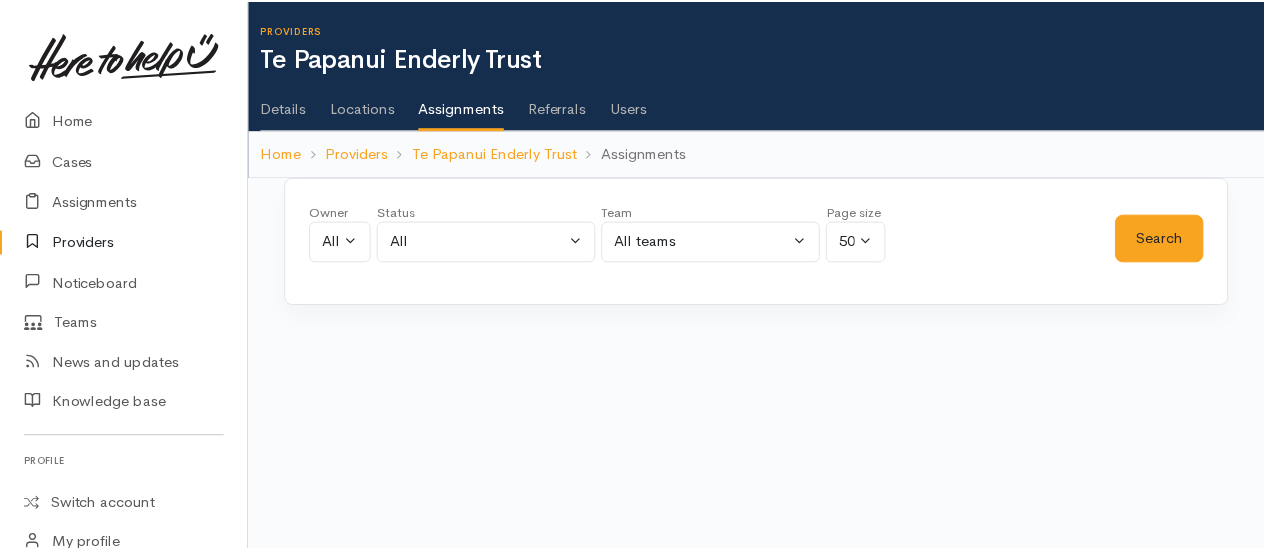 scroll, scrollTop: 0, scrollLeft: 0, axis: both 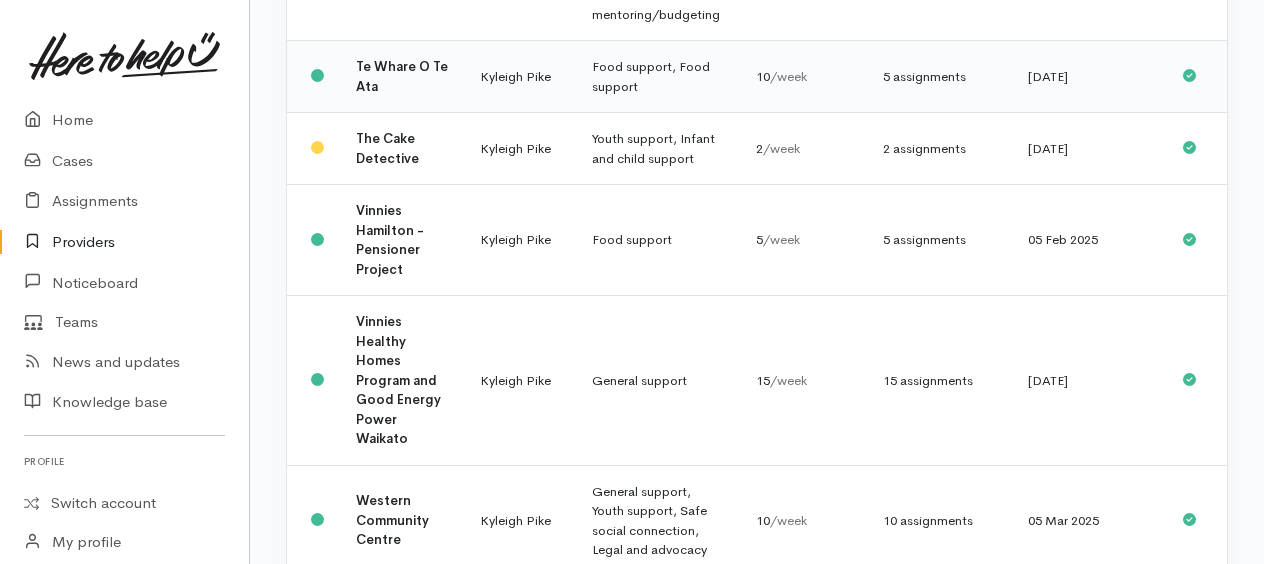 click on "5 assignments" at bounding box center [939, 77] 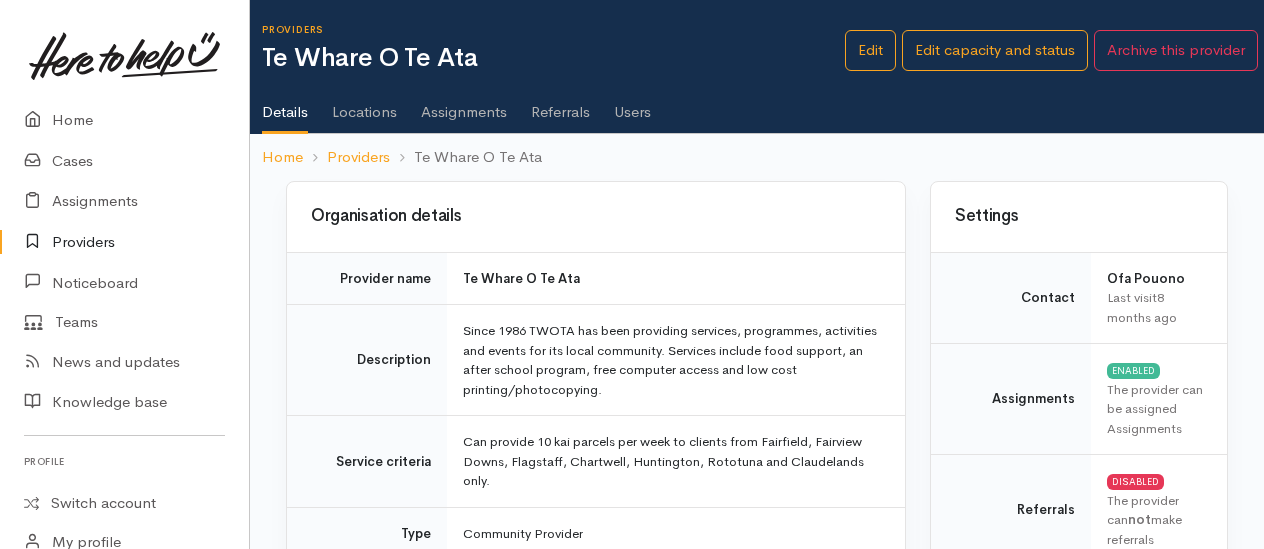 scroll, scrollTop: 0, scrollLeft: 0, axis: both 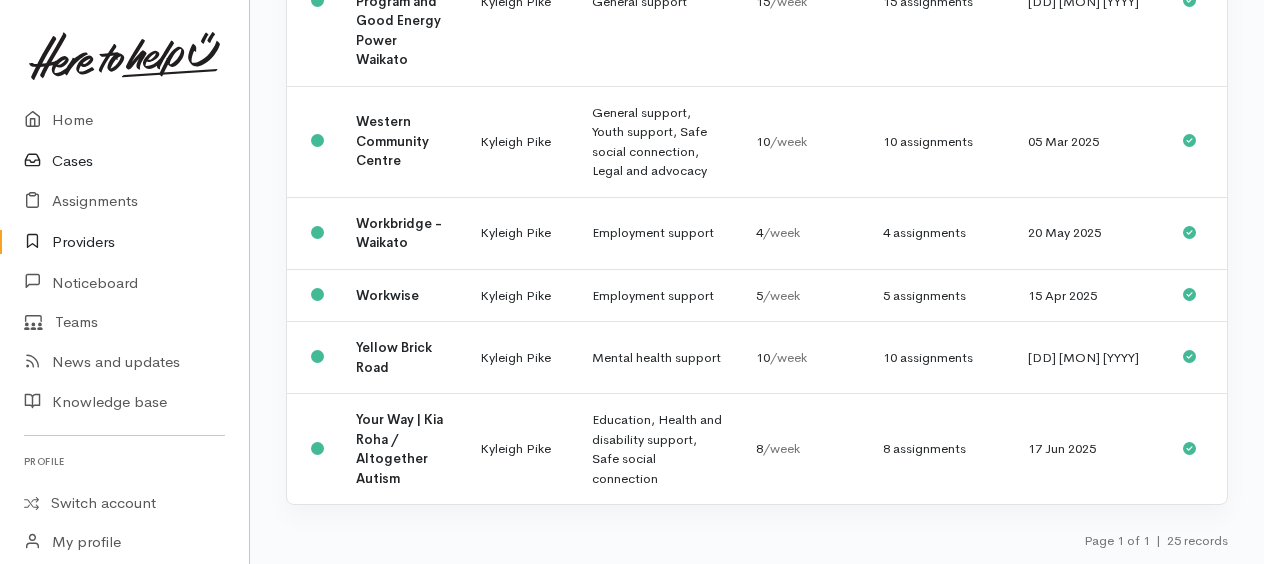 click on "Cases" at bounding box center (124, 161) 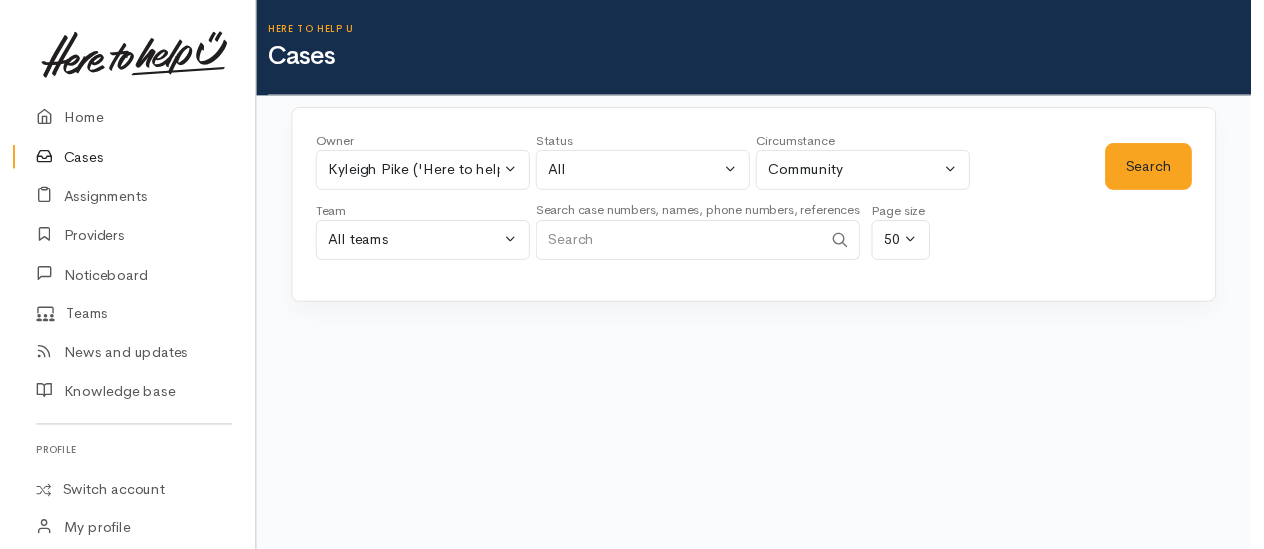 scroll, scrollTop: 0, scrollLeft: 0, axis: both 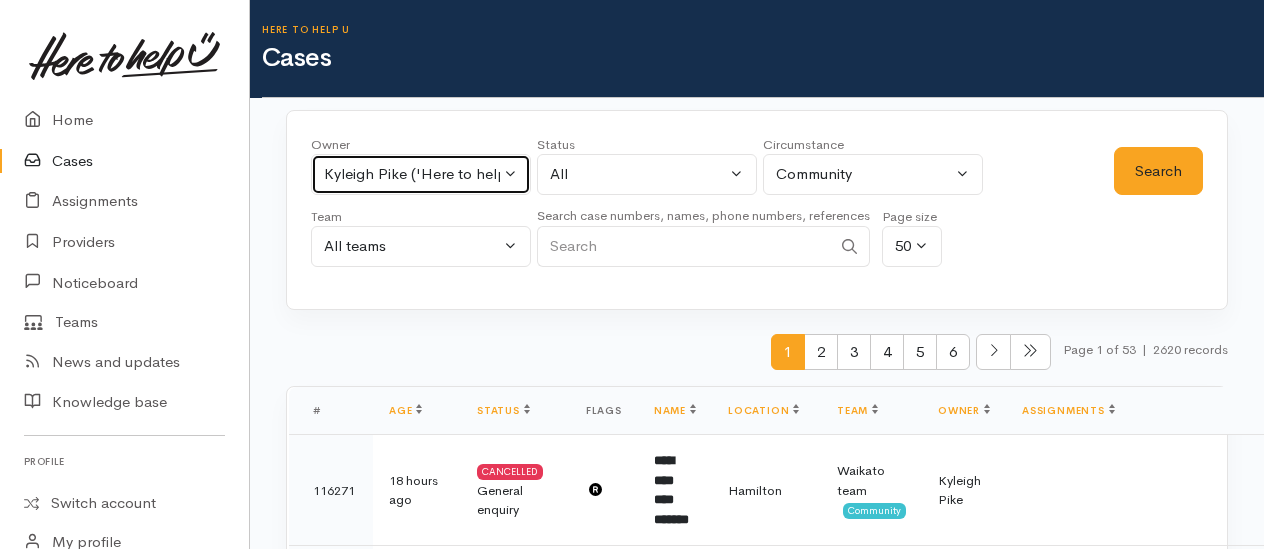 click on "Kyleigh Pike ('Here to help u')" at bounding box center [412, 174] 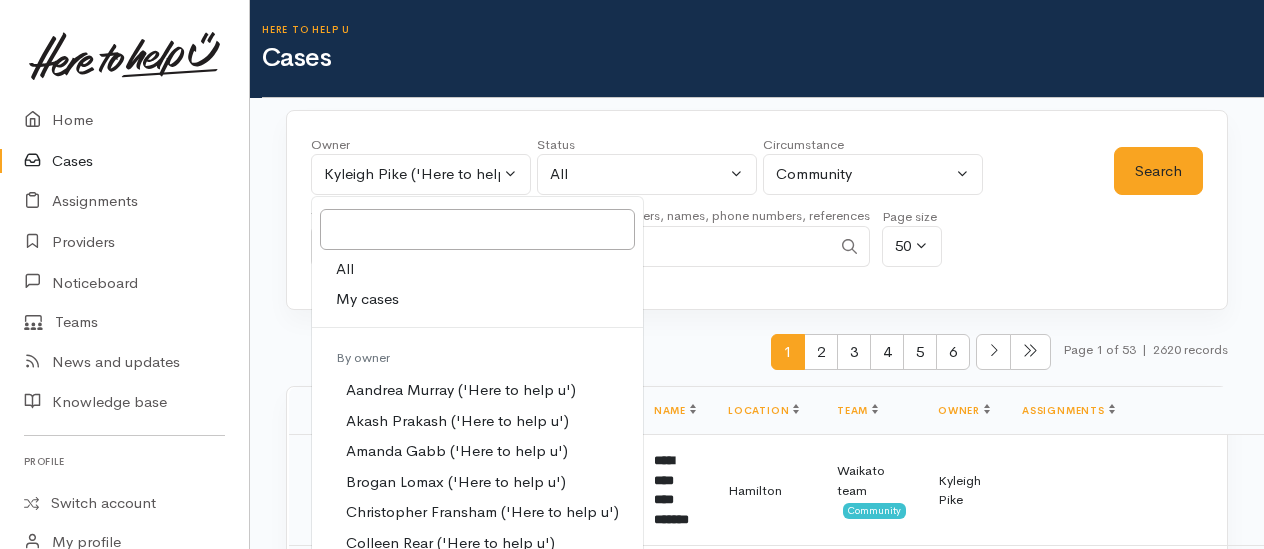 click on "All" at bounding box center [345, 269] 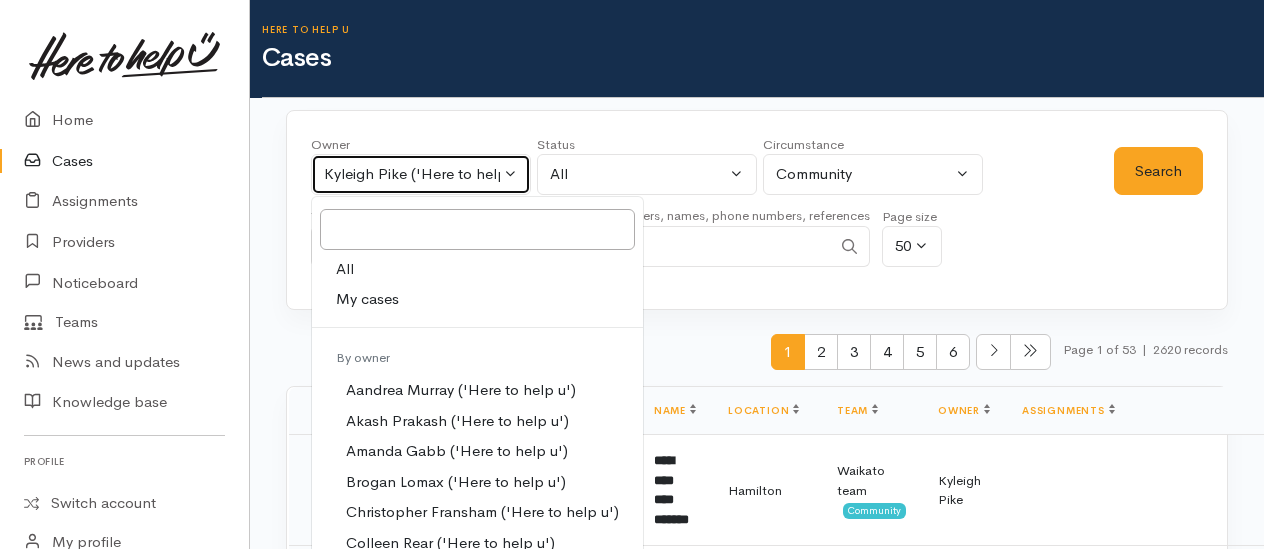 select on "-1" 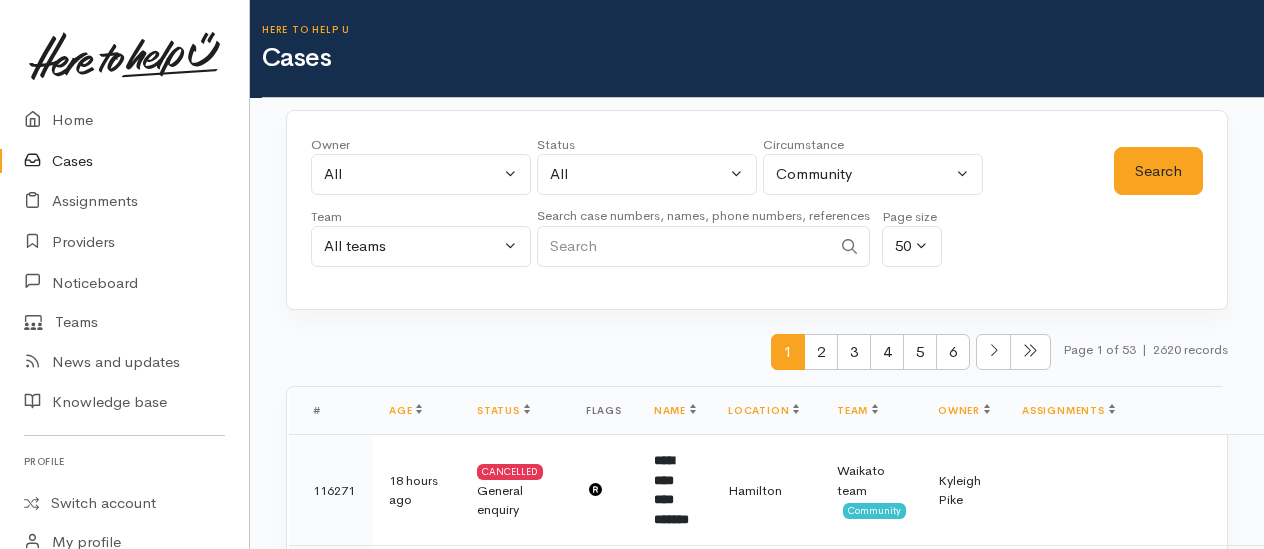 paste on "[PHONE]" 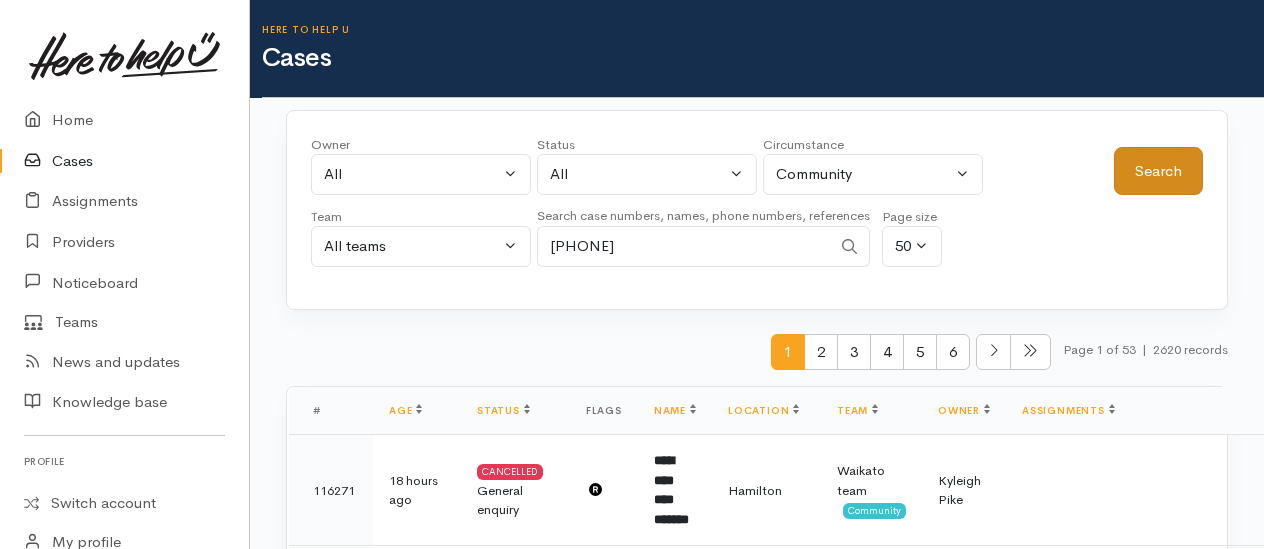 type on "[PHONE]" 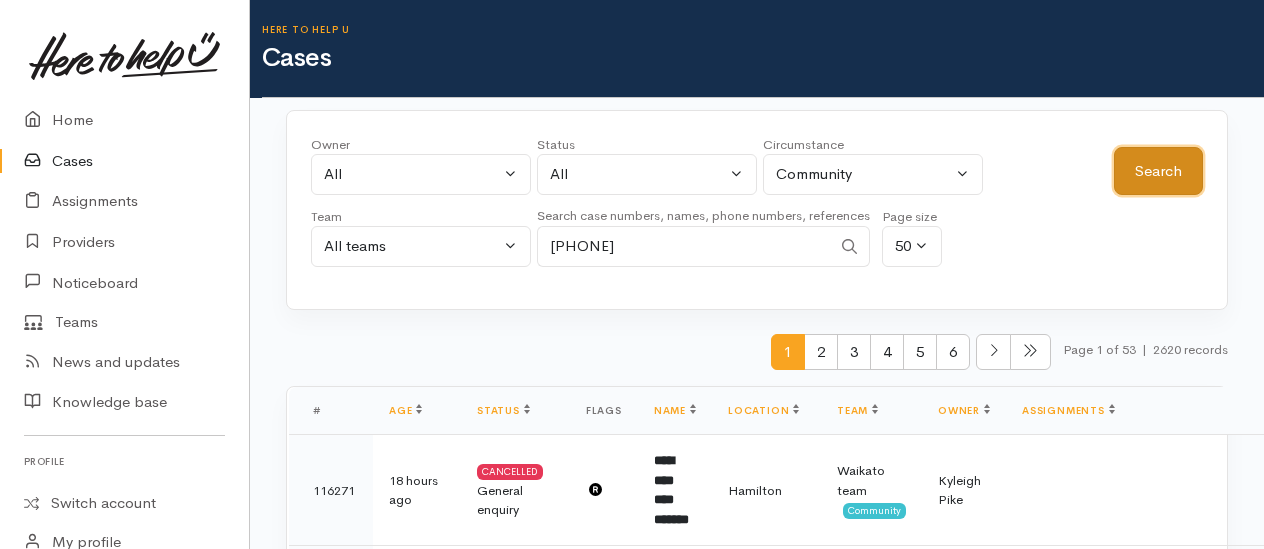 click on "Search" at bounding box center (1158, 171) 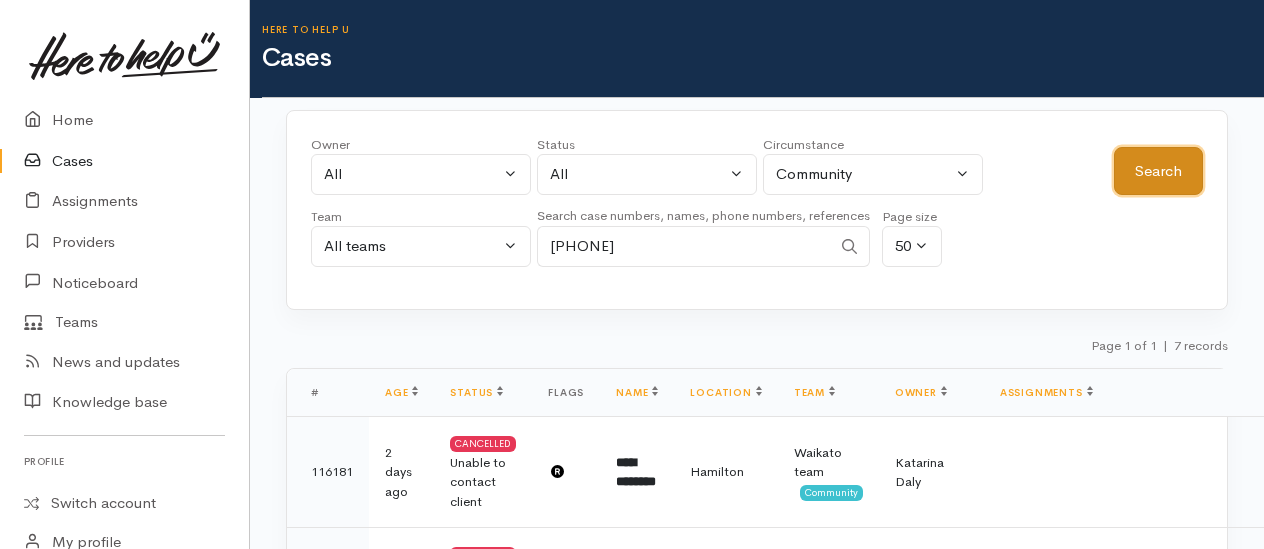 scroll, scrollTop: 200, scrollLeft: 0, axis: vertical 